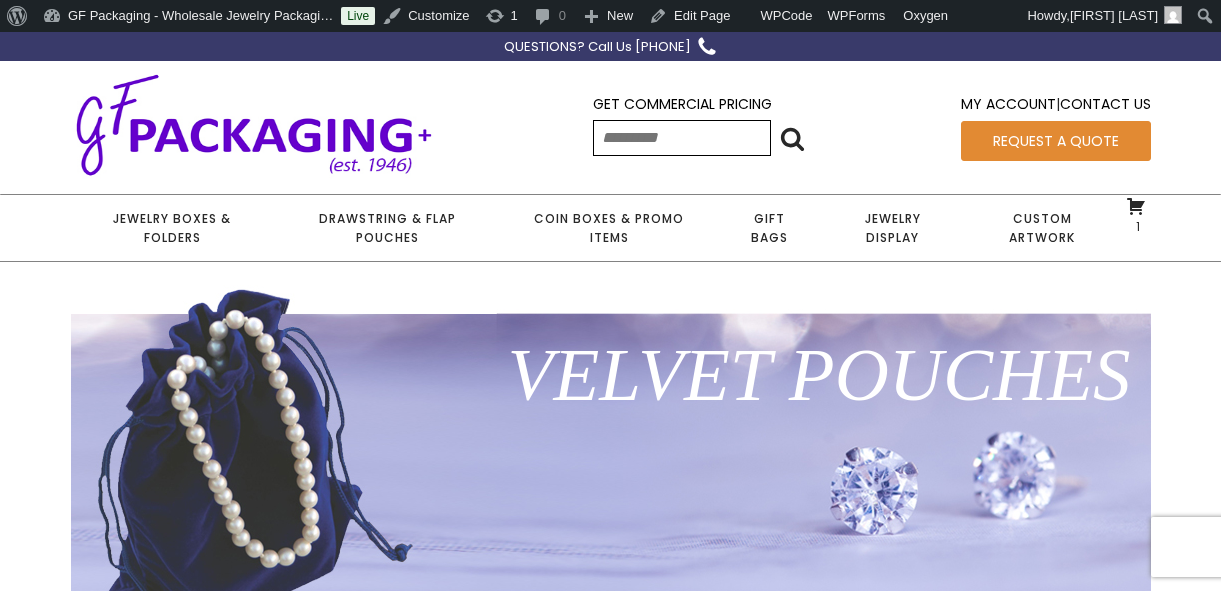 scroll, scrollTop: 0, scrollLeft: 0, axis: both 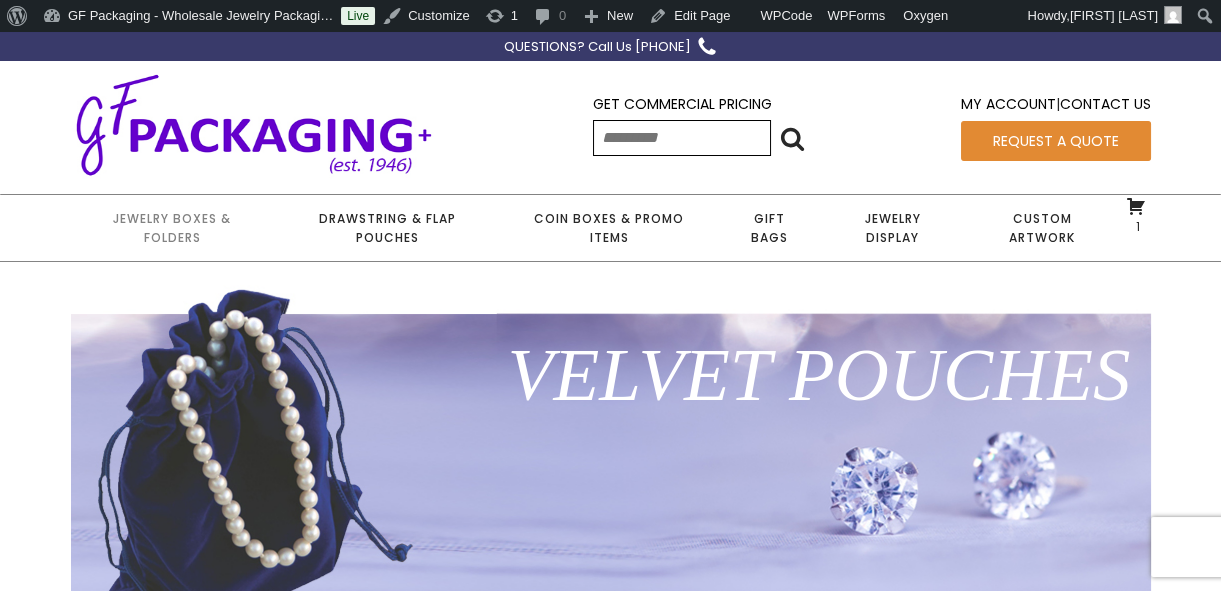 click on "Jewelry Boxes & Folders" at bounding box center (173, 228) 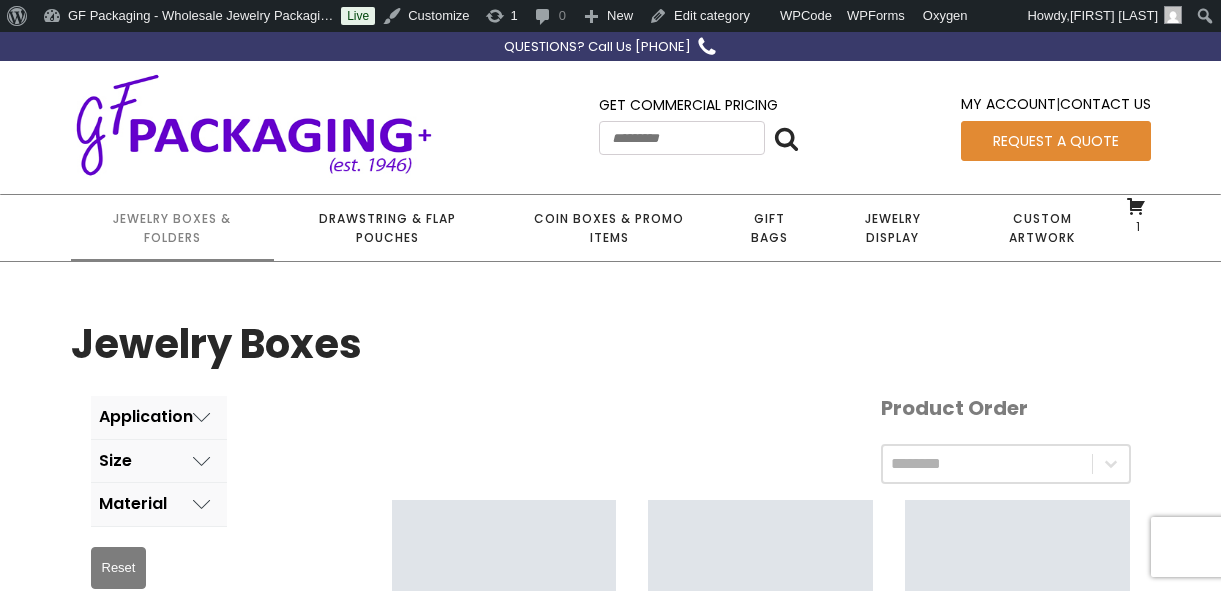scroll, scrollTop: 0, scrollLeft: 0, axis: both 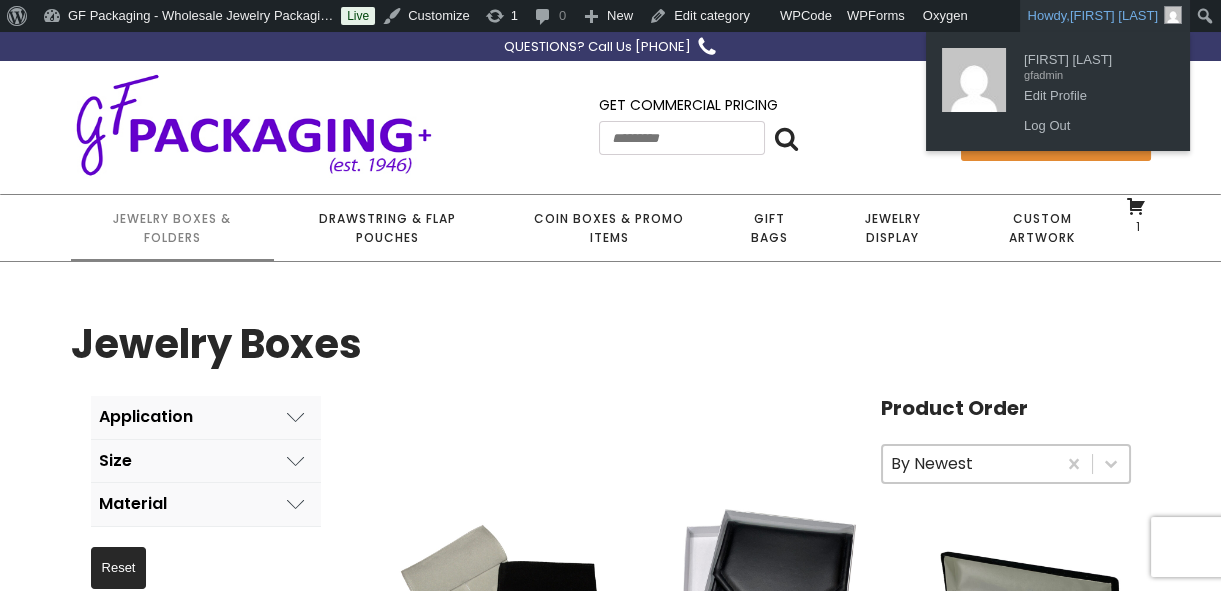 click on "Howdy,  Kevin King" at bounding box center [1105, 16] 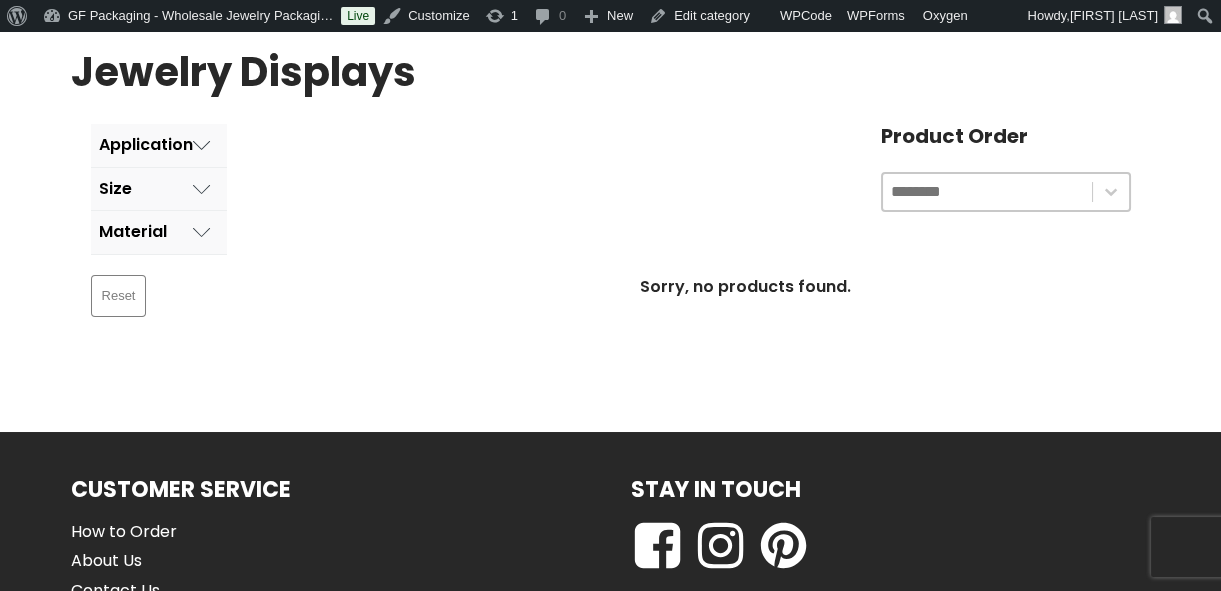 scroll, scrollTop: 0, scrollLeft: 0, axis: both 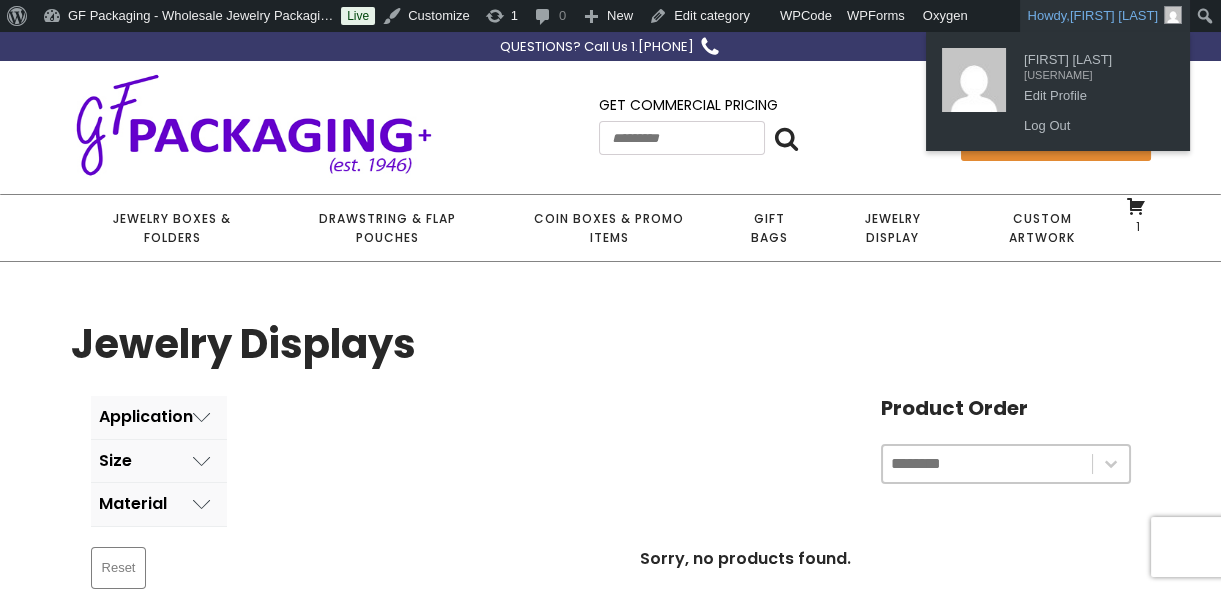 click on "Howdy, [FIRST] [LAST]" at bounding box center (1105, 16) 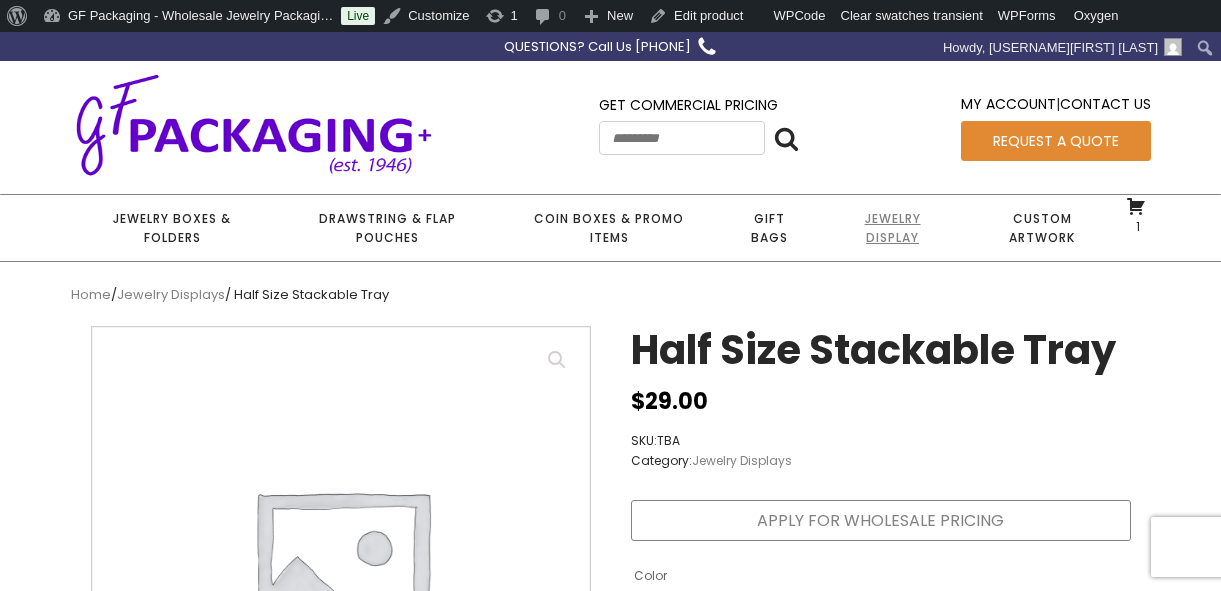 scroll, scrollTop: 0, scrollLeft: 0, axis: both 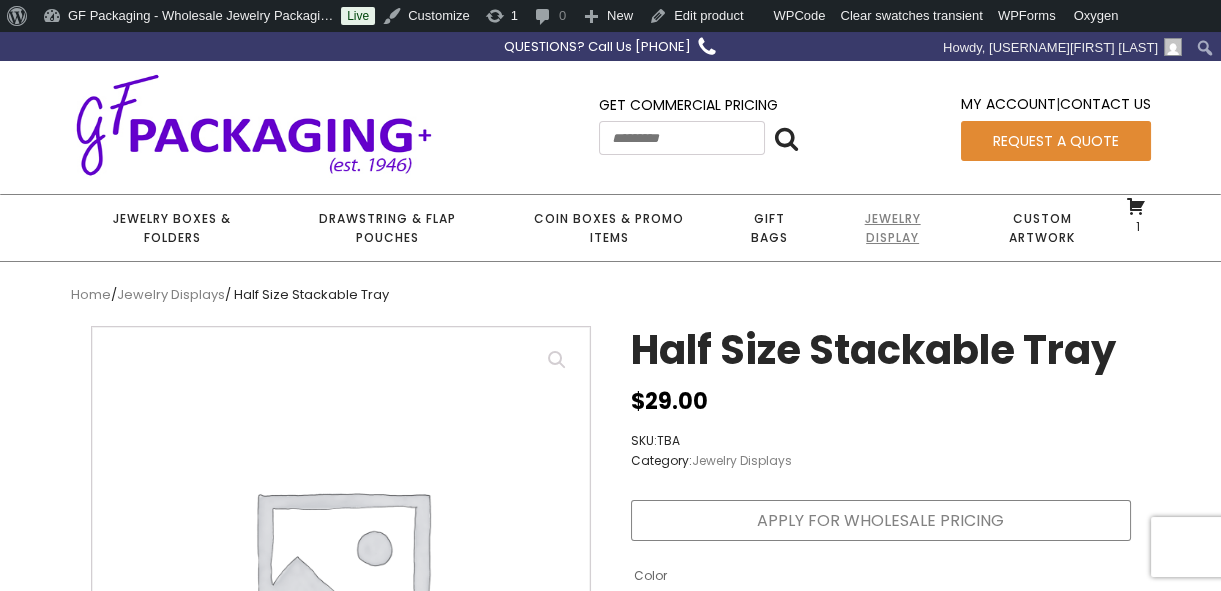 click on "Jewelry Display" at bounding box center [892, 228] 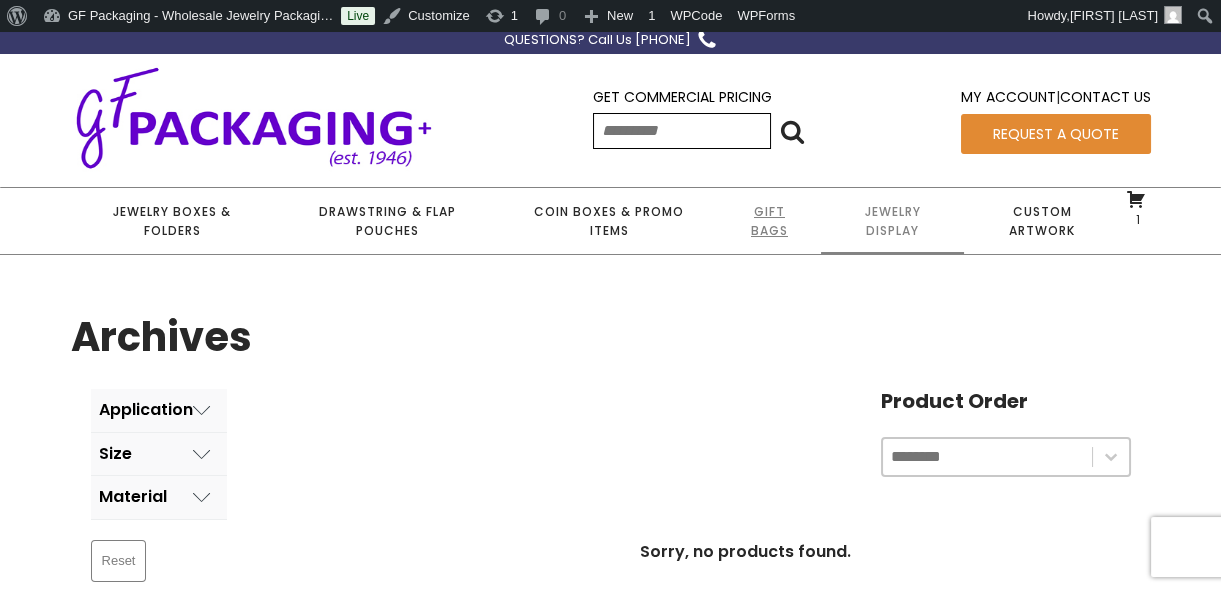scroll, scrollTop: 0, scrollLeft: 0, axis: both 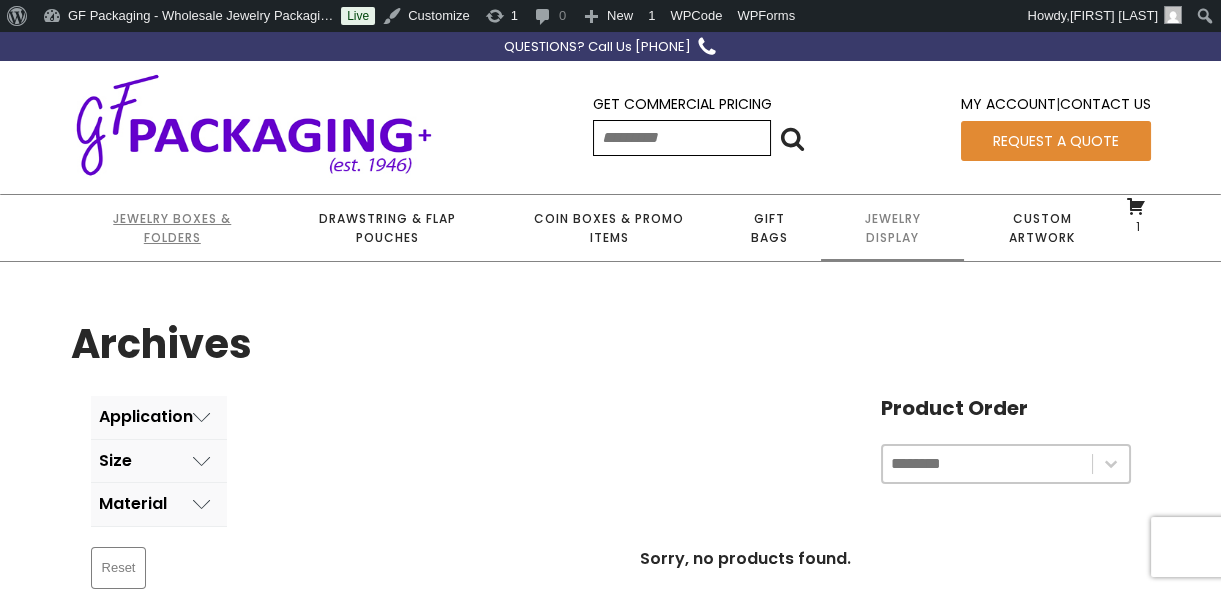 click on "Jewelry Boxes & Folders" at bounding box center (173, 228) 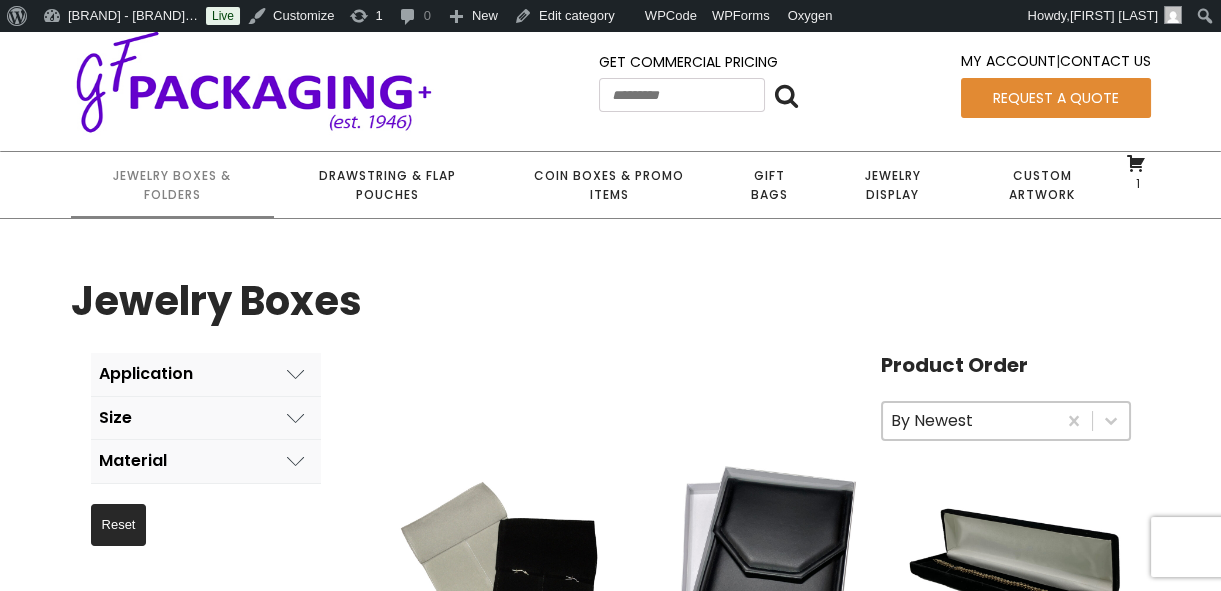 scroll, scrollTop: 0, scrollLeft: 0, axis: both 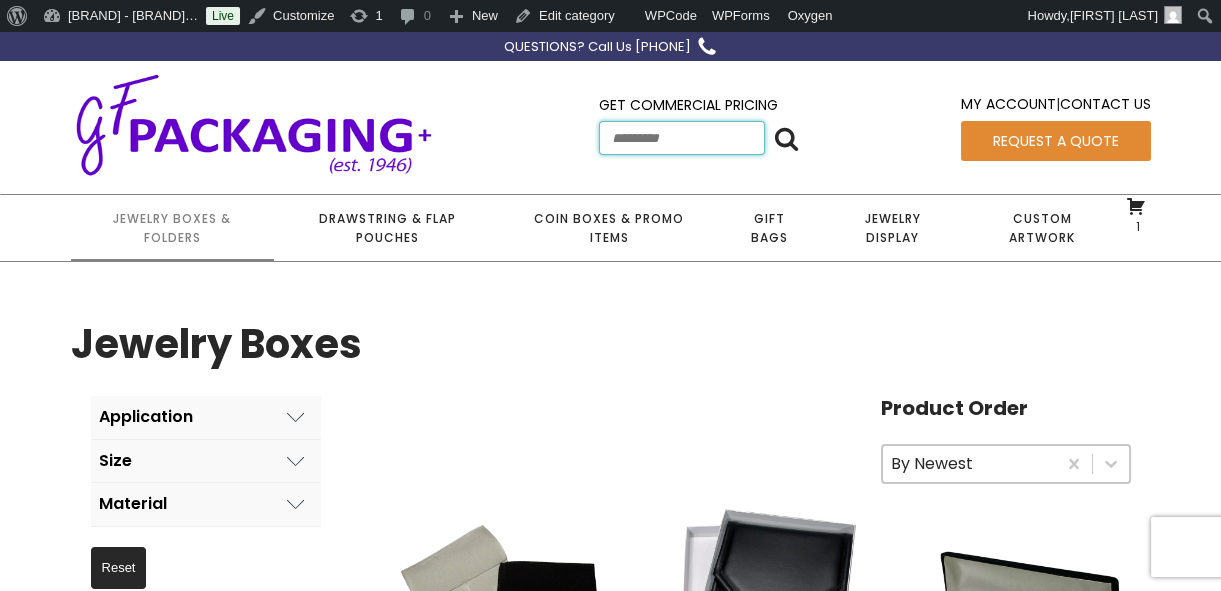 click on "Search for:" at bounding box center (682, 138) 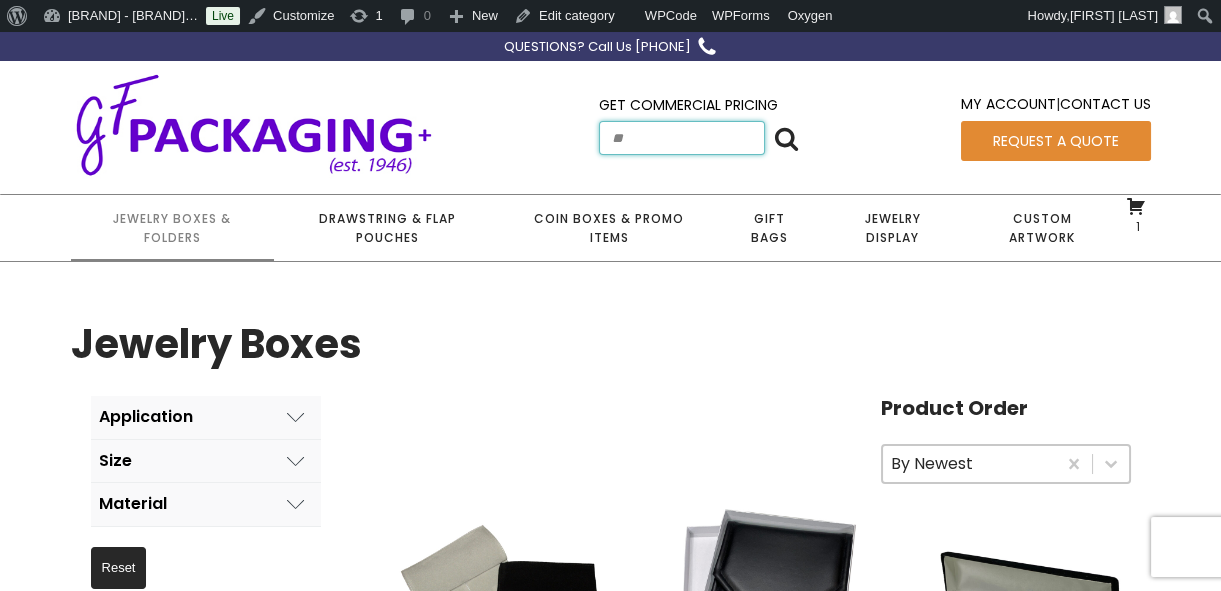 type on "**" 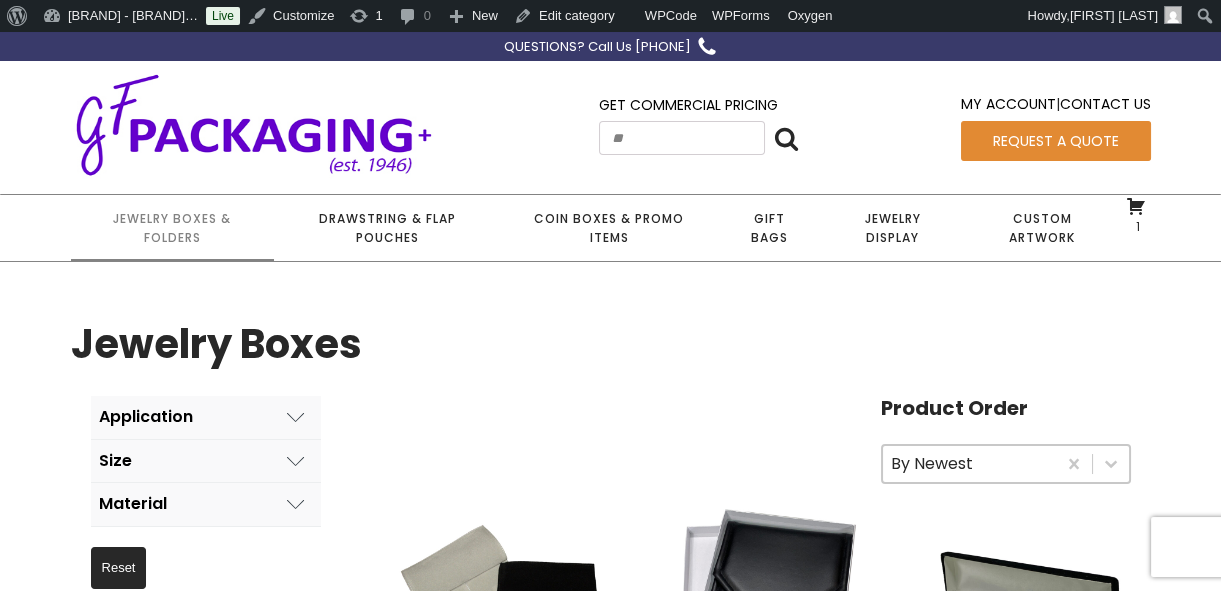 click at bounding box center (786, 138) 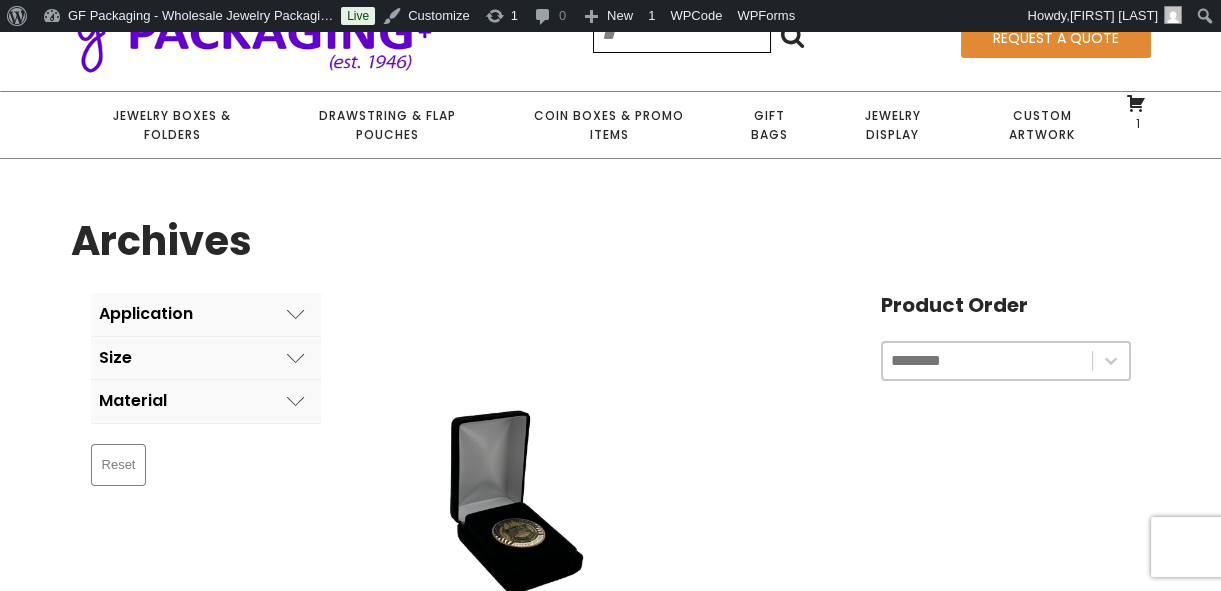 scroll, scrollTop: 0, scrollLeft: 0, axis: both 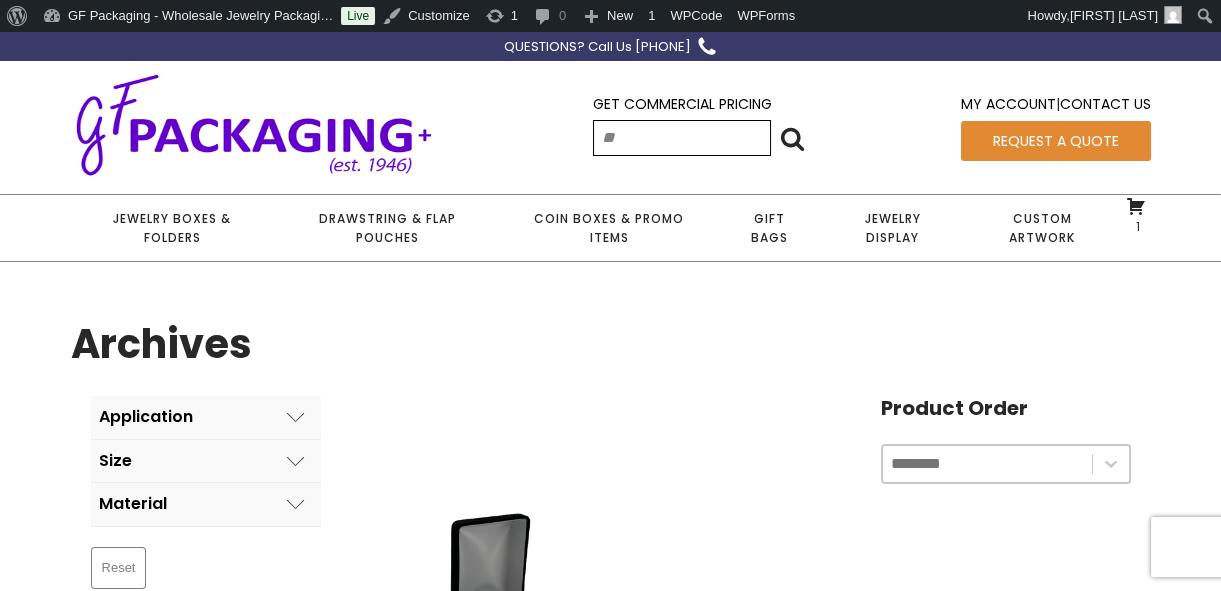 click on "Application" at bounding box center [206, 417] 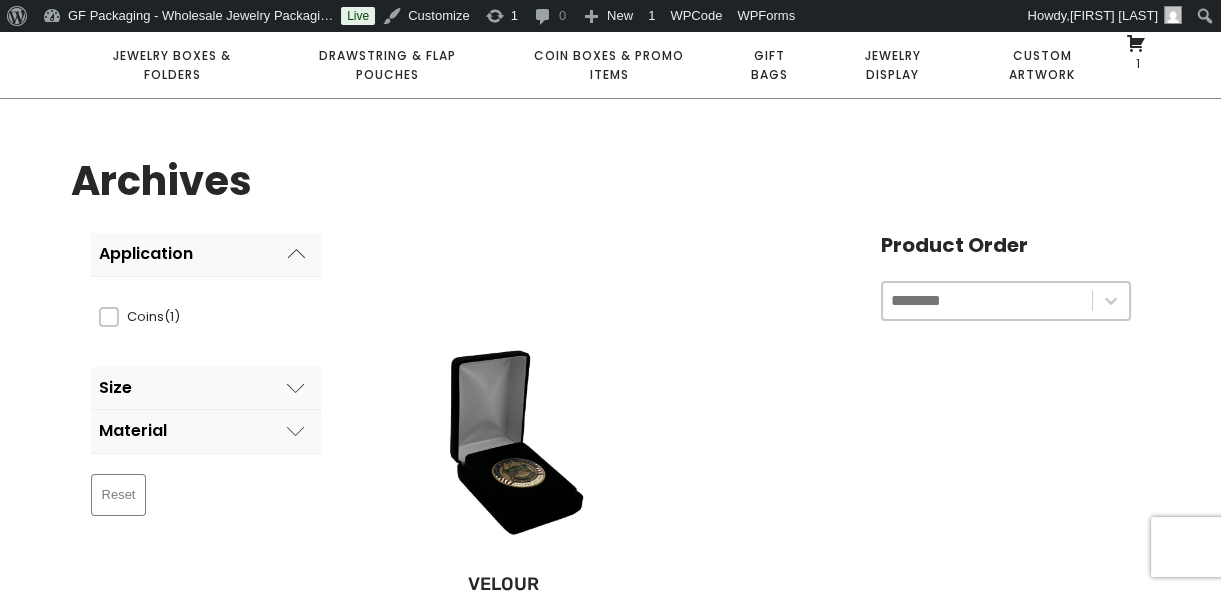 scroll, scrollTop: 0, scrollLeft: 0, axis: both 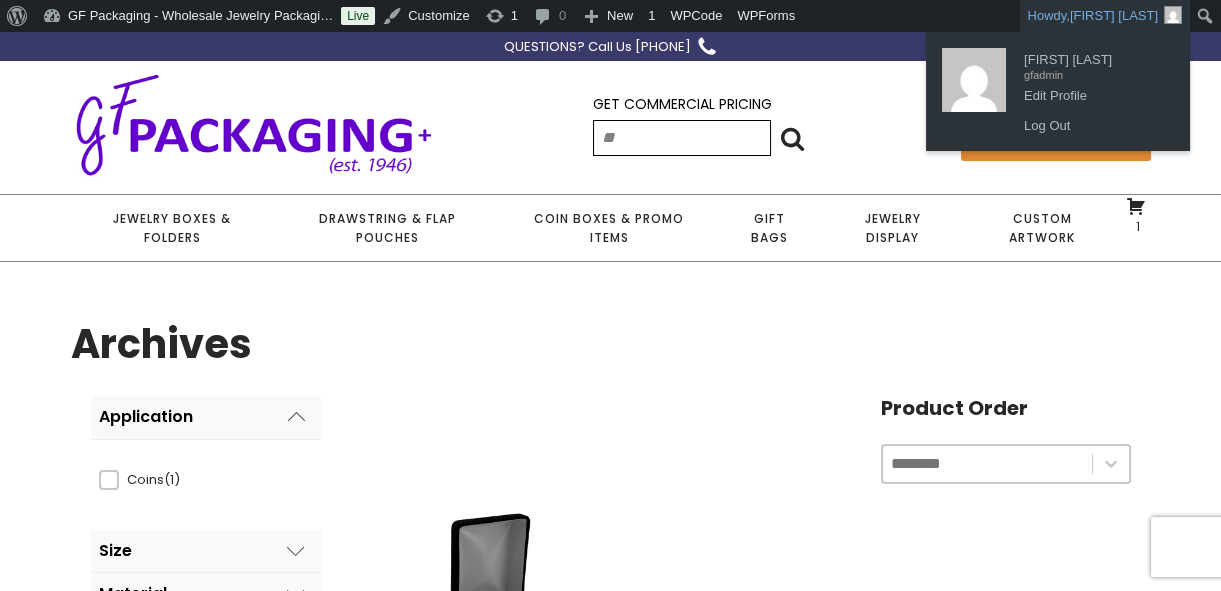 click on "Howdy, [FIRST] [LAST]" at bounding box center [1105, 16] 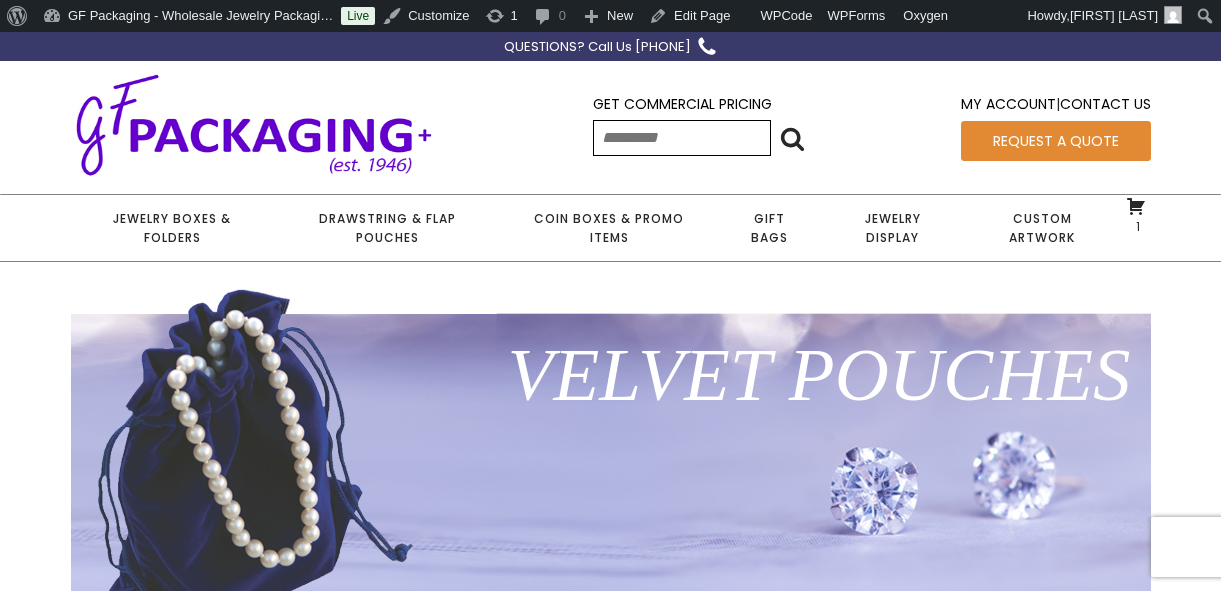 scroll, scrollTop: 0, scrollLeft: 0, axis: both 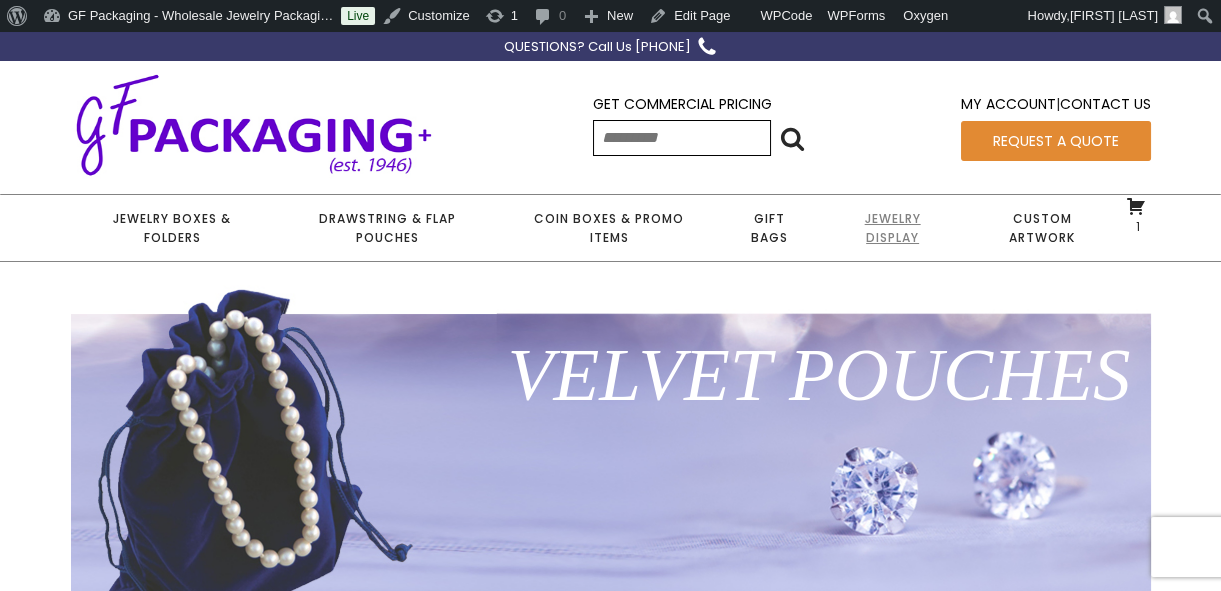 click on "Jewelry Display" at bounding box center [892, 228] 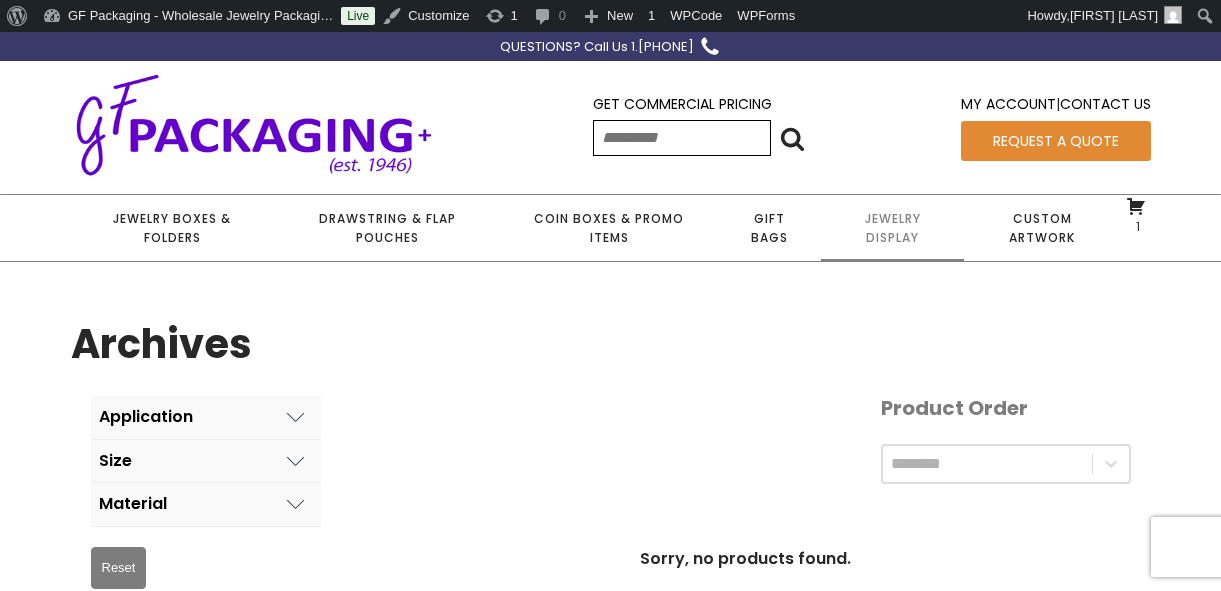 scroll, scrollTop: 0, scrollLeft: 0, axis: both 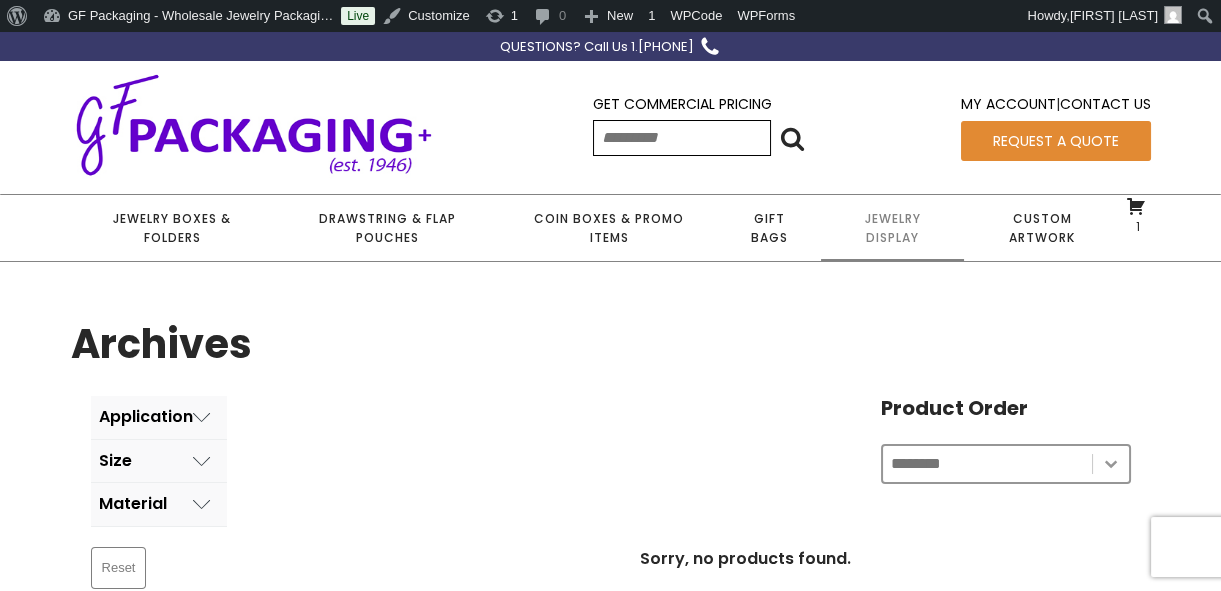 click at bounding box center (1111, 464) 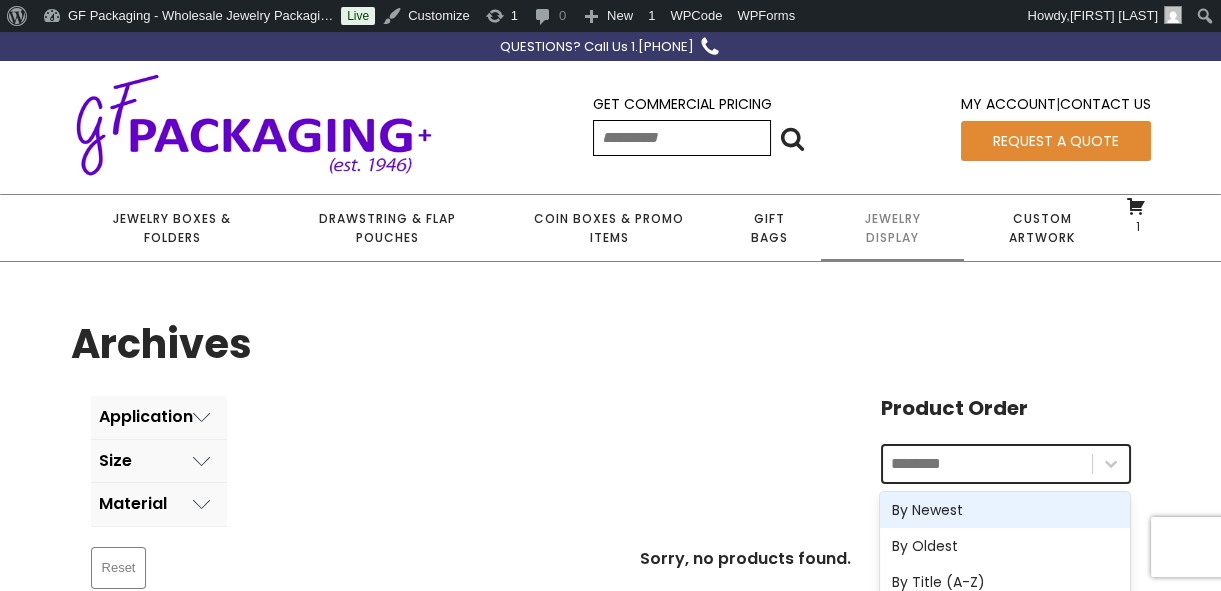 click on "By Newest" at bounding box center (1005, 510) 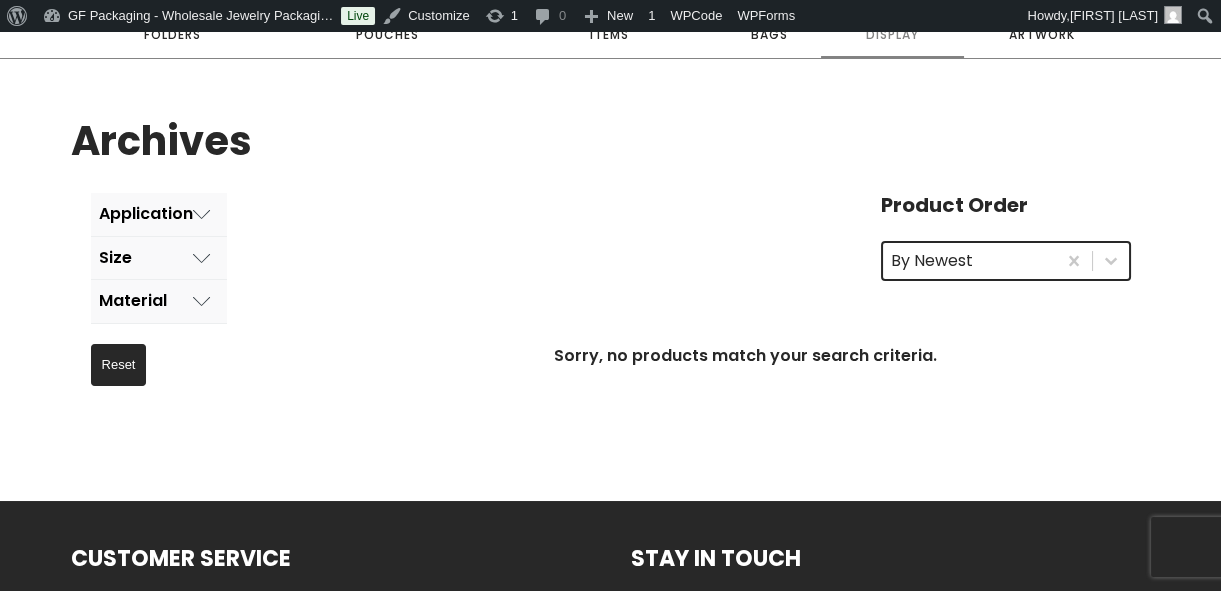 scroll, scrollTop: 90, scrollLeft: 0, axis: vertical 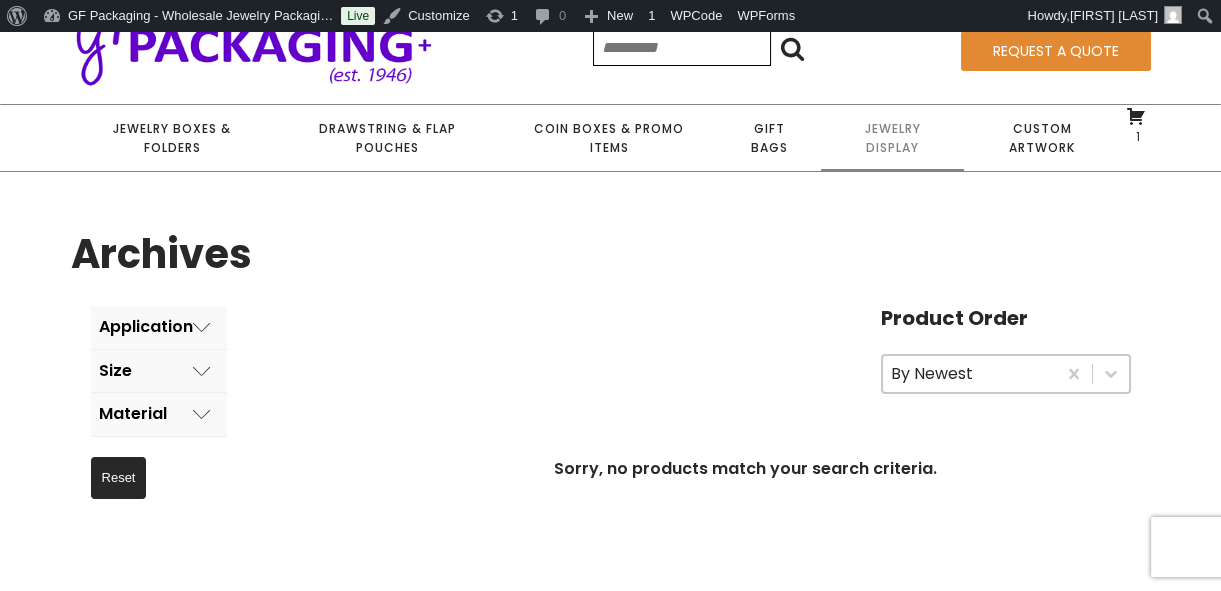 click on "Application" at bounding box center [159, 327] 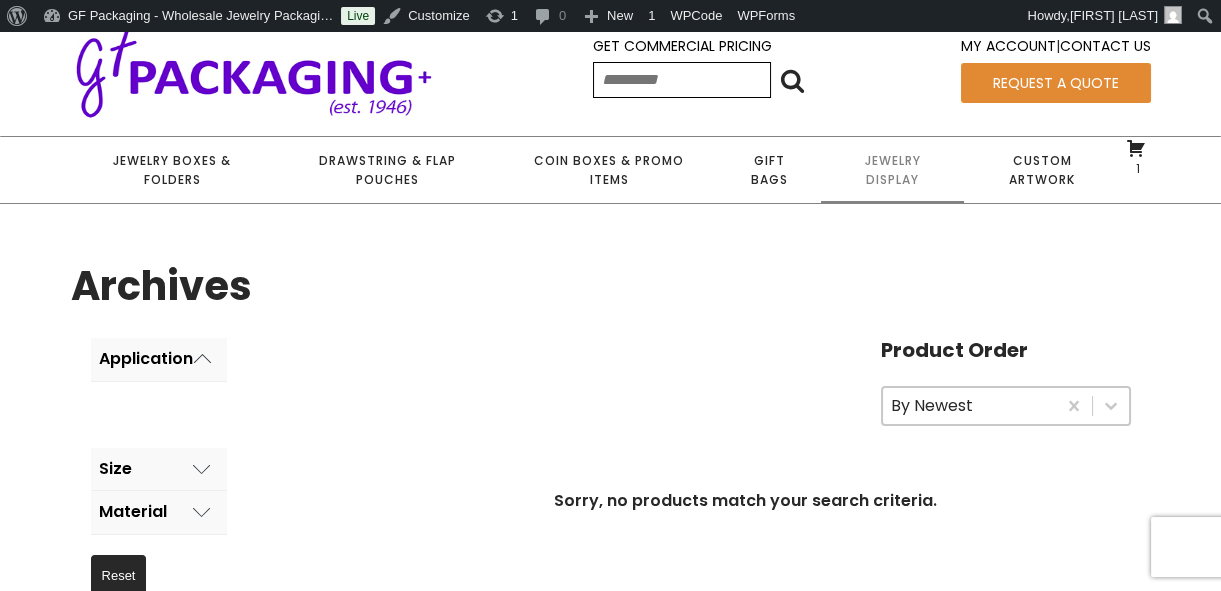 scroll, scrollTop: 0, scrollLeft: 0, axis: both 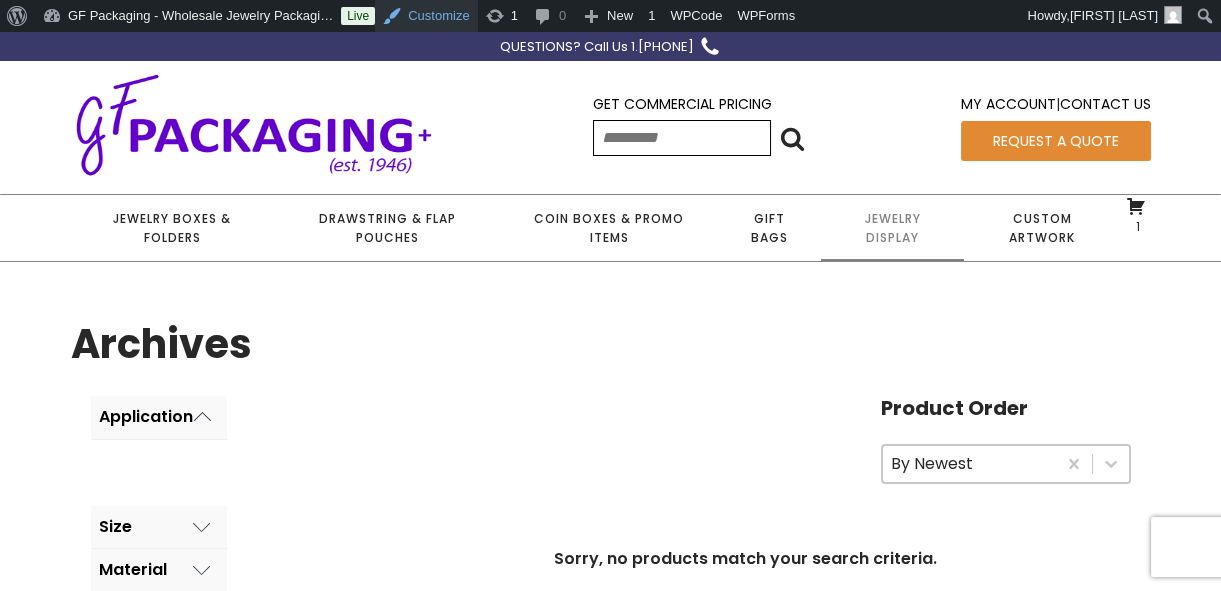click on "[CUSTOMIZE]" at bounding box center [426, 16] 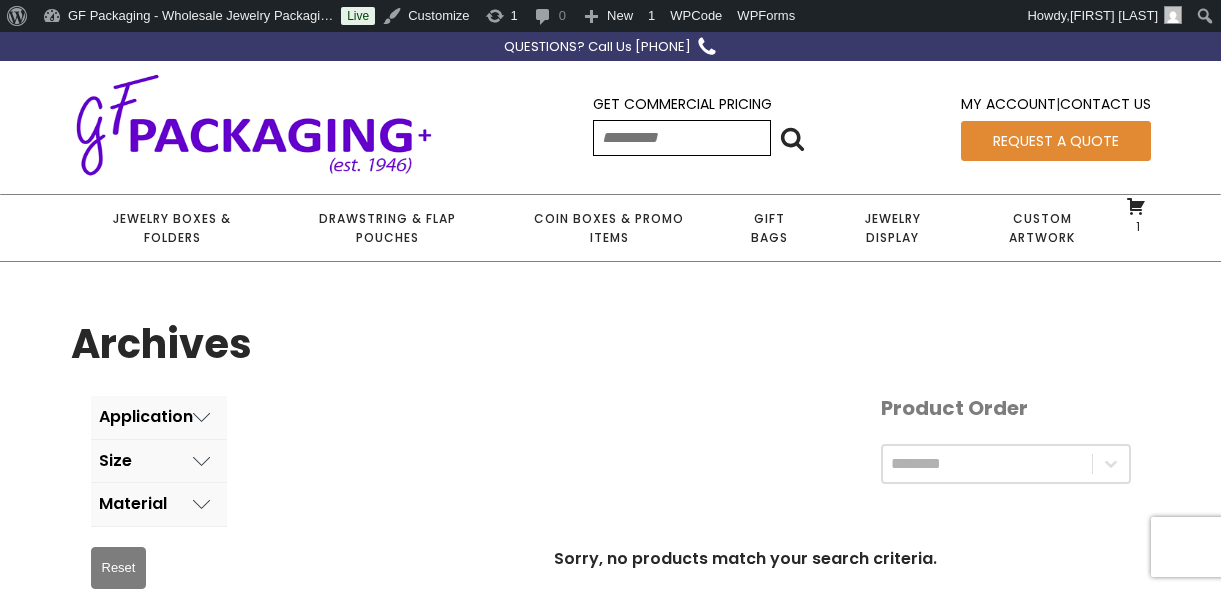 scroll, scrollTop: 0, scrollLeft: 0, axis: both 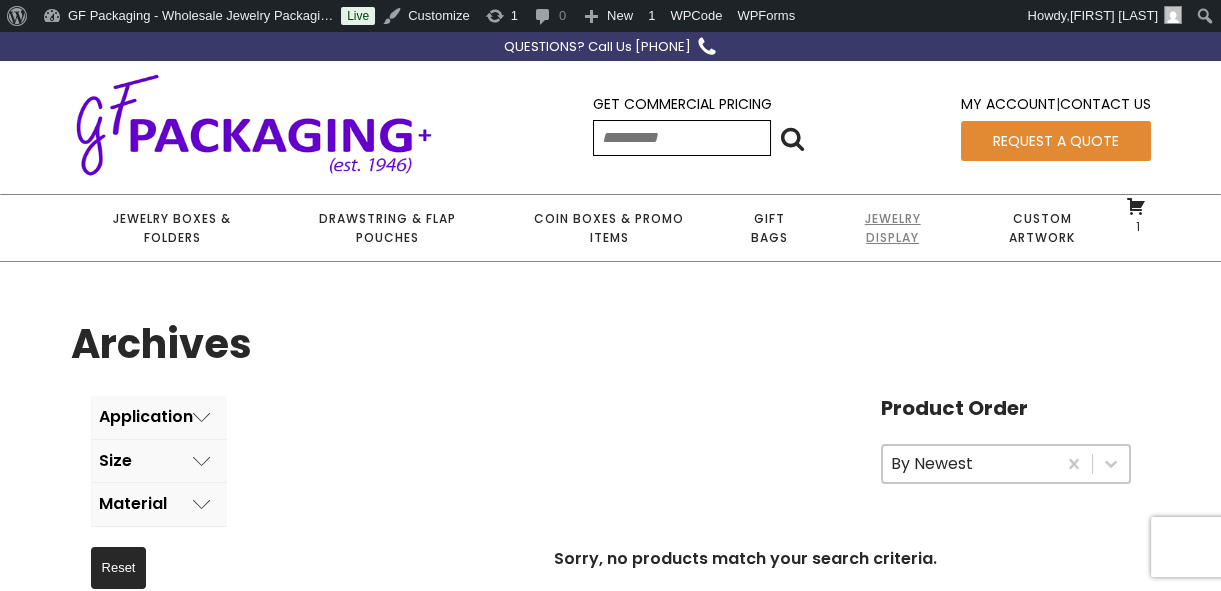 click on "Jewelry Display" at bounding box center (892, 228) 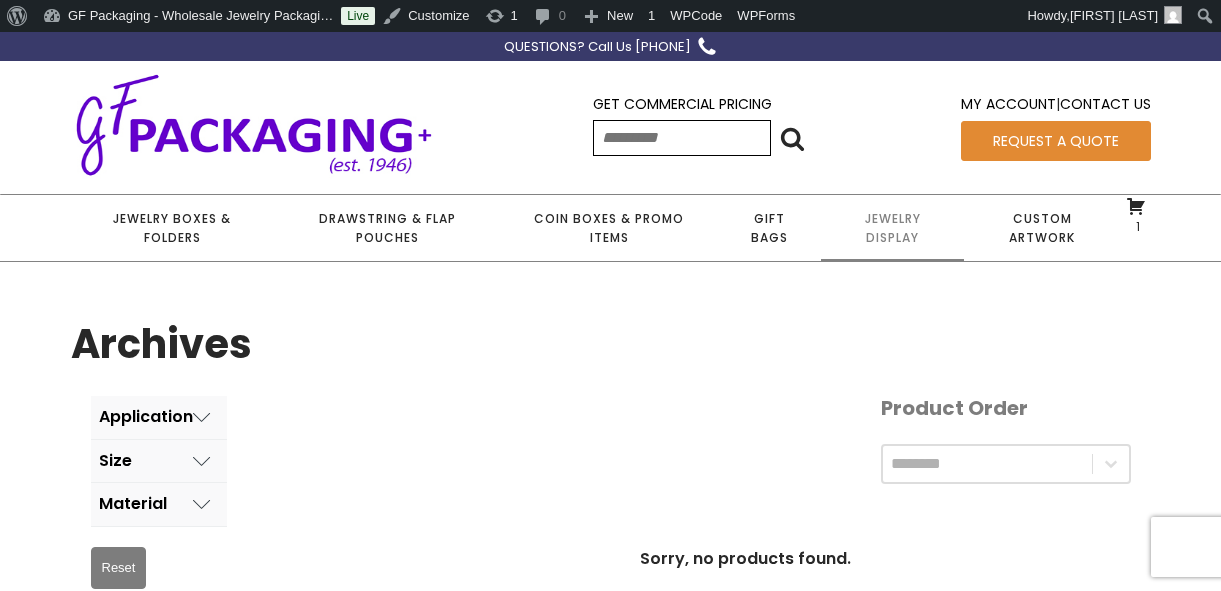scroll, scrollTop: 0, scrollLeft: 0, axis: both 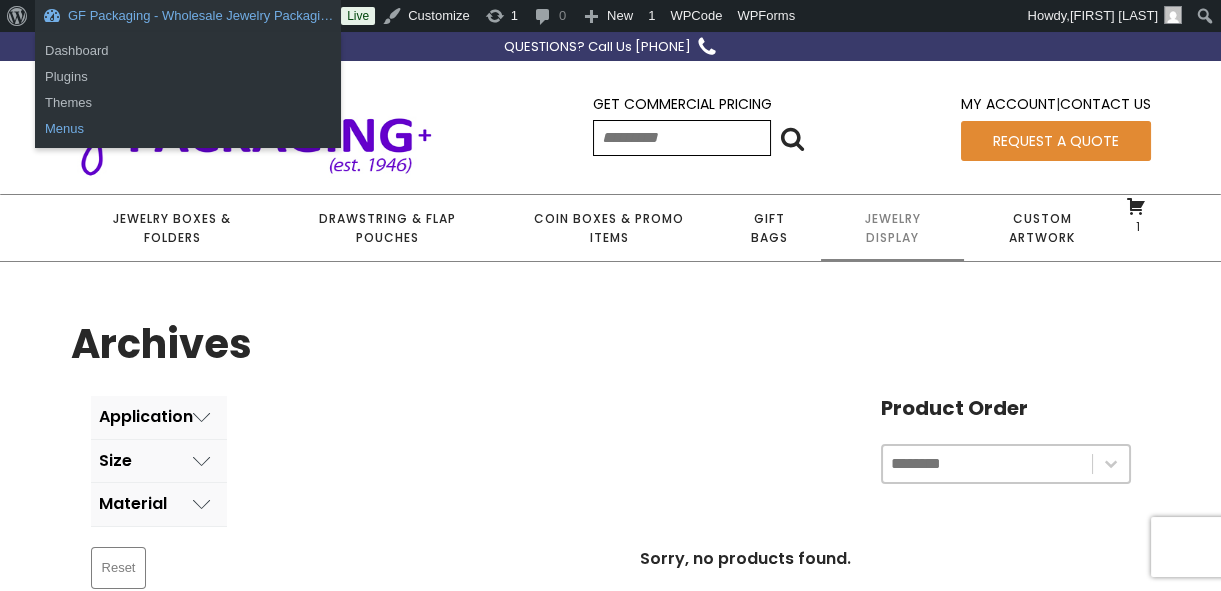 click on "Menus" at bounding box center (188, 129) 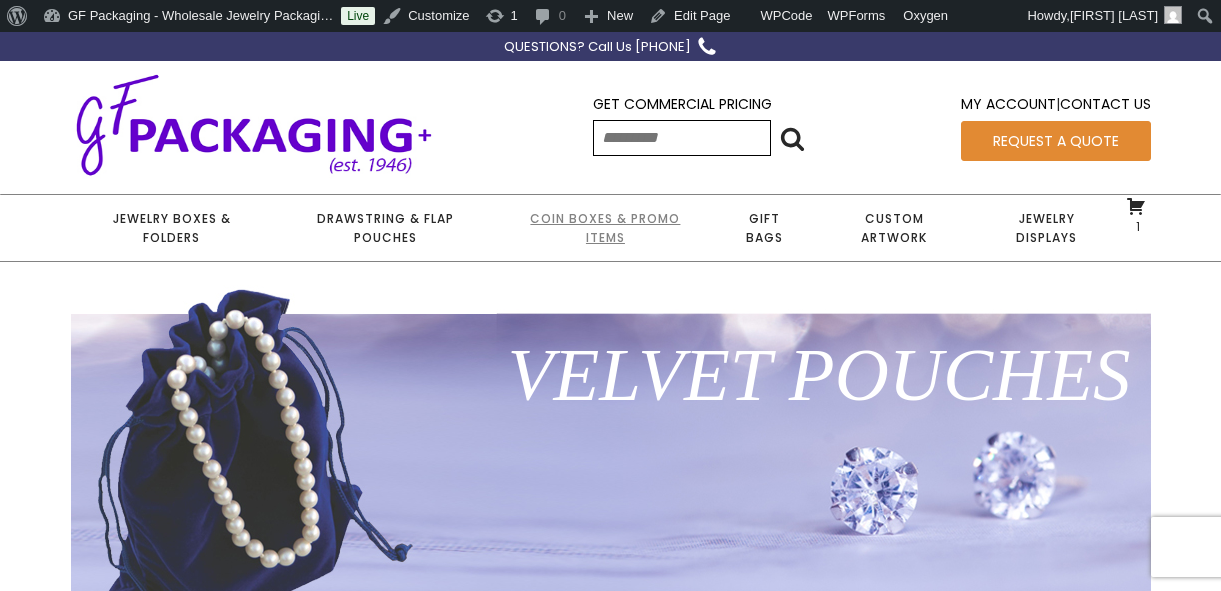 scroll, scrollTop: 0, scrollLeft: 0, axis: both 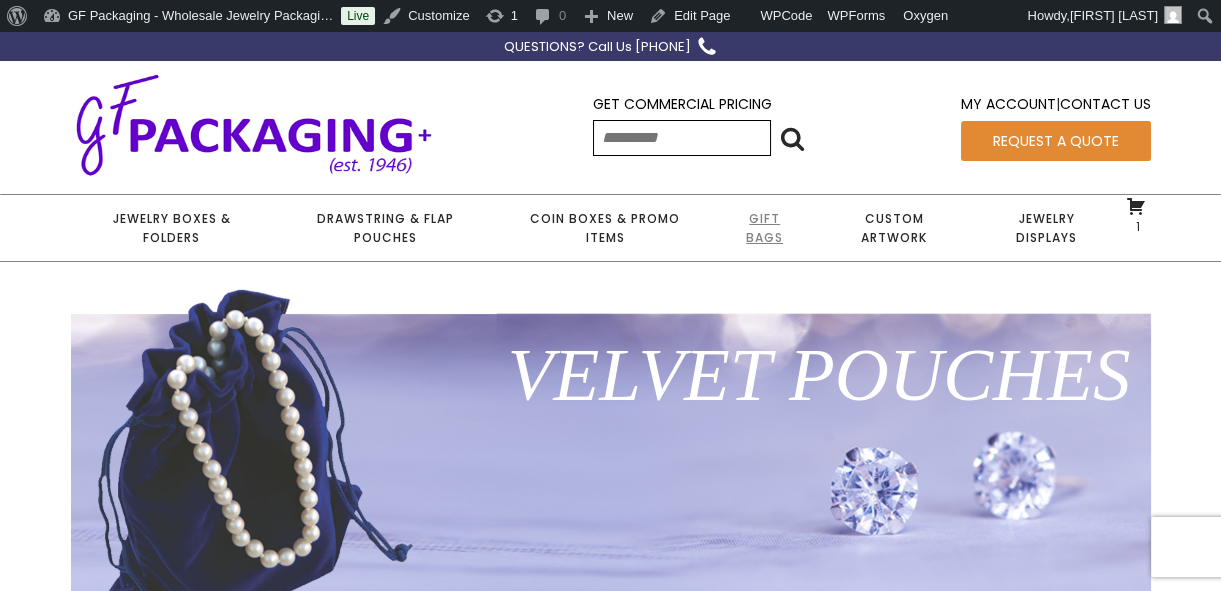 click on "Gift Bags" at bounding box center [764, 228] 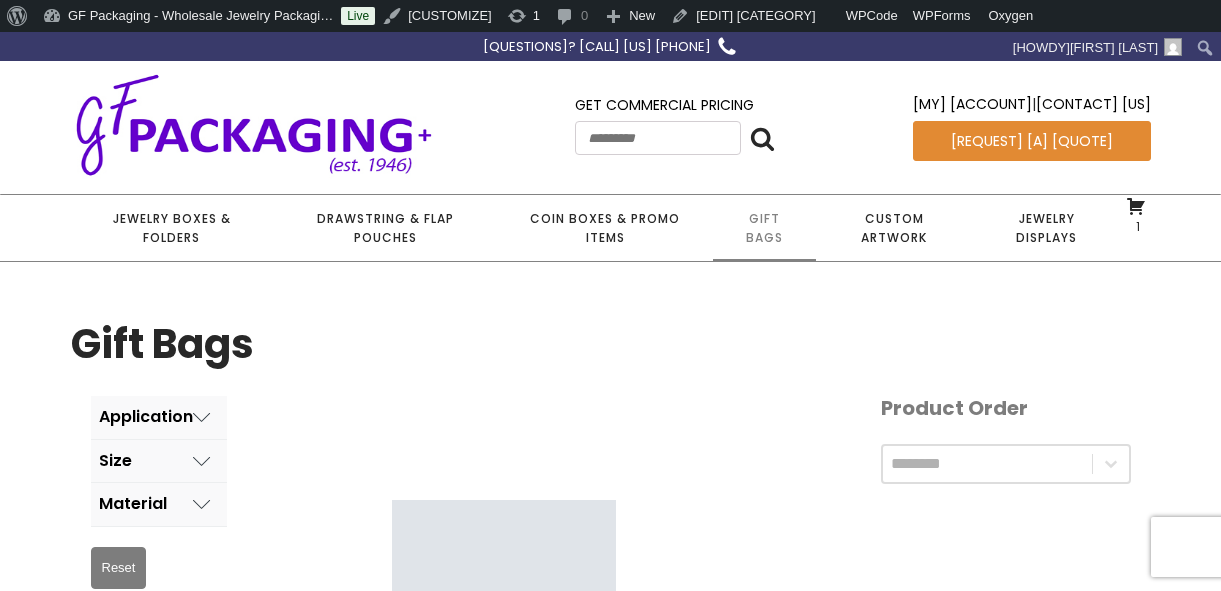 scroll, scrollTop: 0, scrollLeft: 0, axis: both 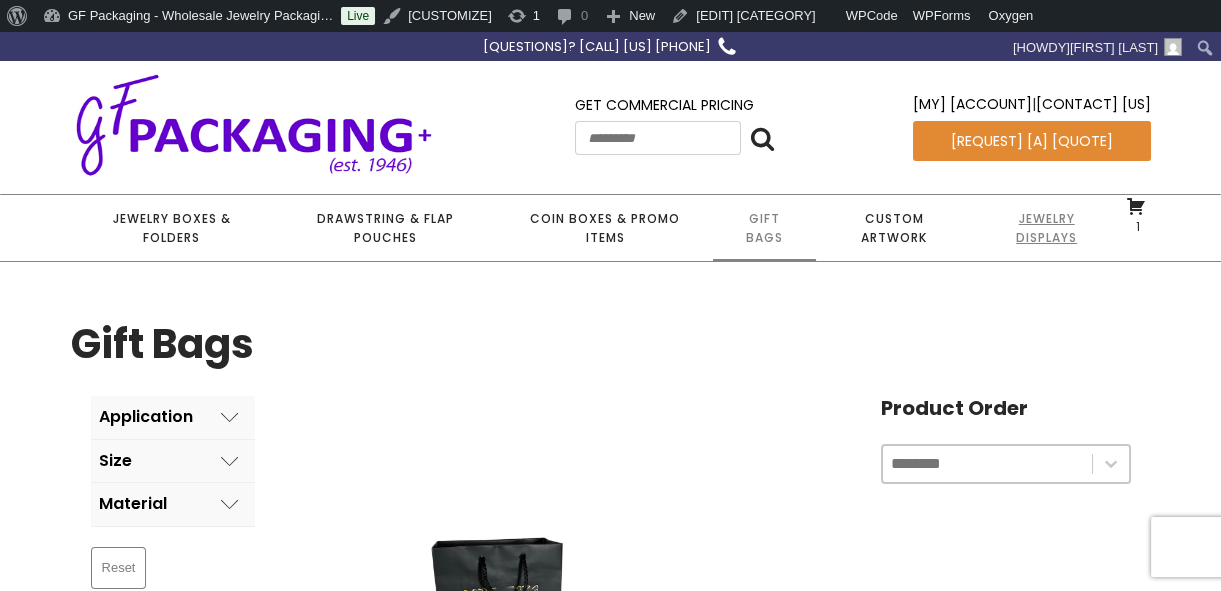 click on "Jewelry Displays" at bounding box center (1046, 228) 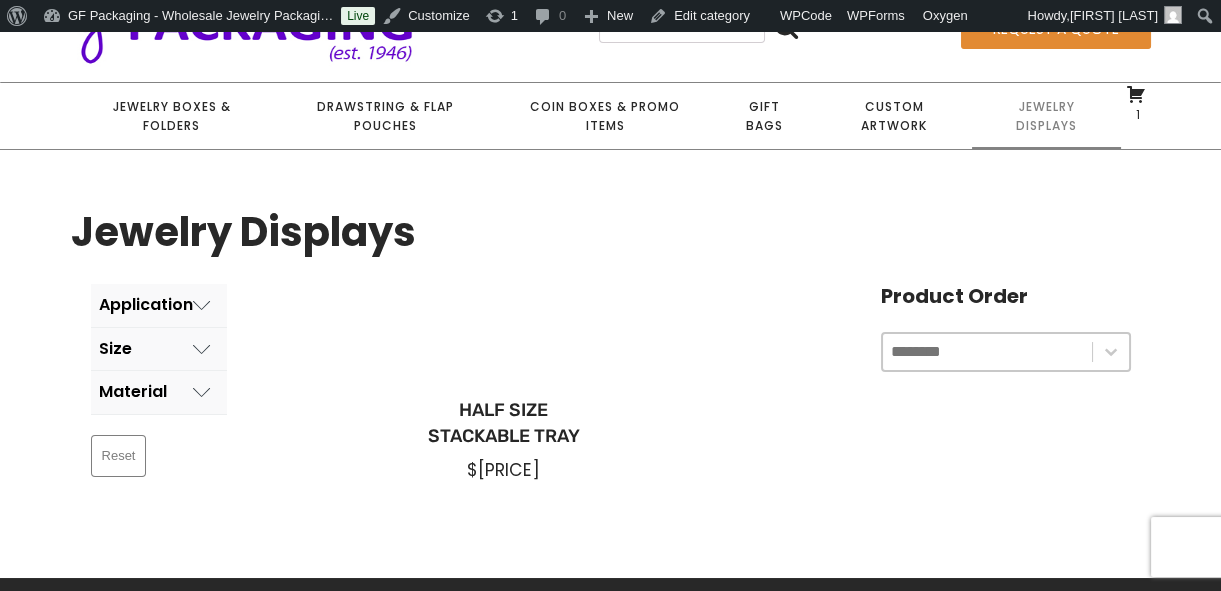 scroll, scrollTop: 0, scrollLeft: 0, axis: both 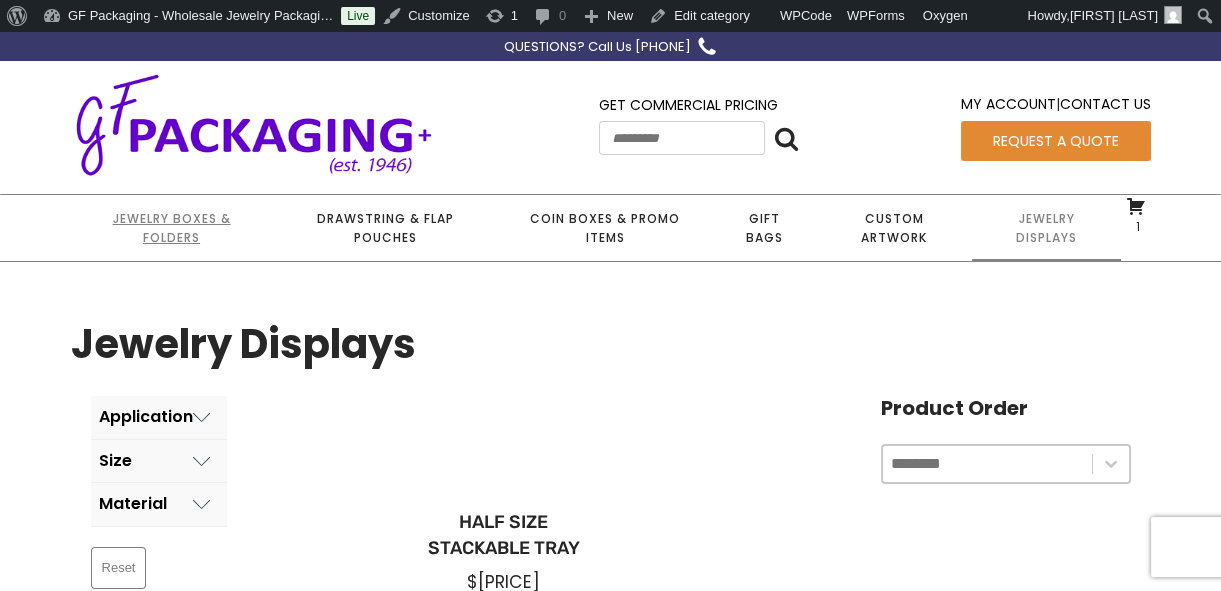 click on "Jewelry Boxes & Folders" at bounding box center [172, 228] 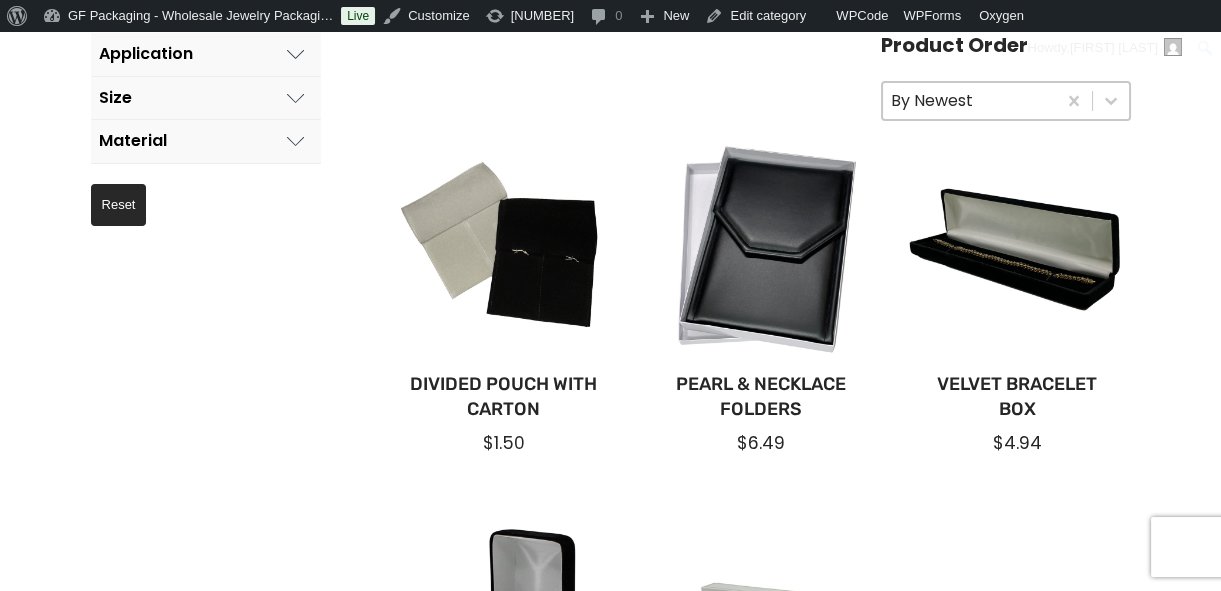 scroll, scrollTop: 0, scrollLeft: 0, axis: both 